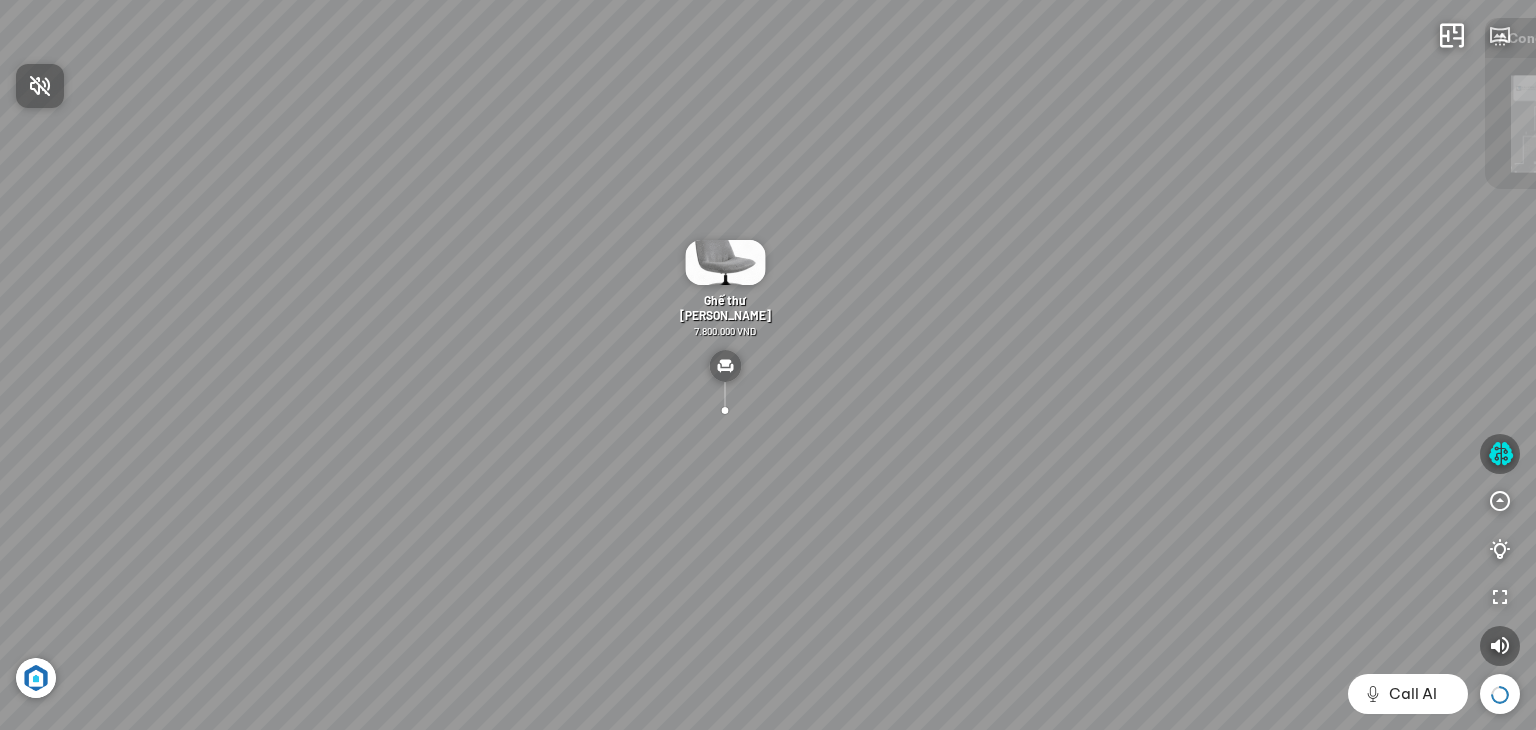 scroll, scrollTop: 0, scrollLeft: 0, axis: both 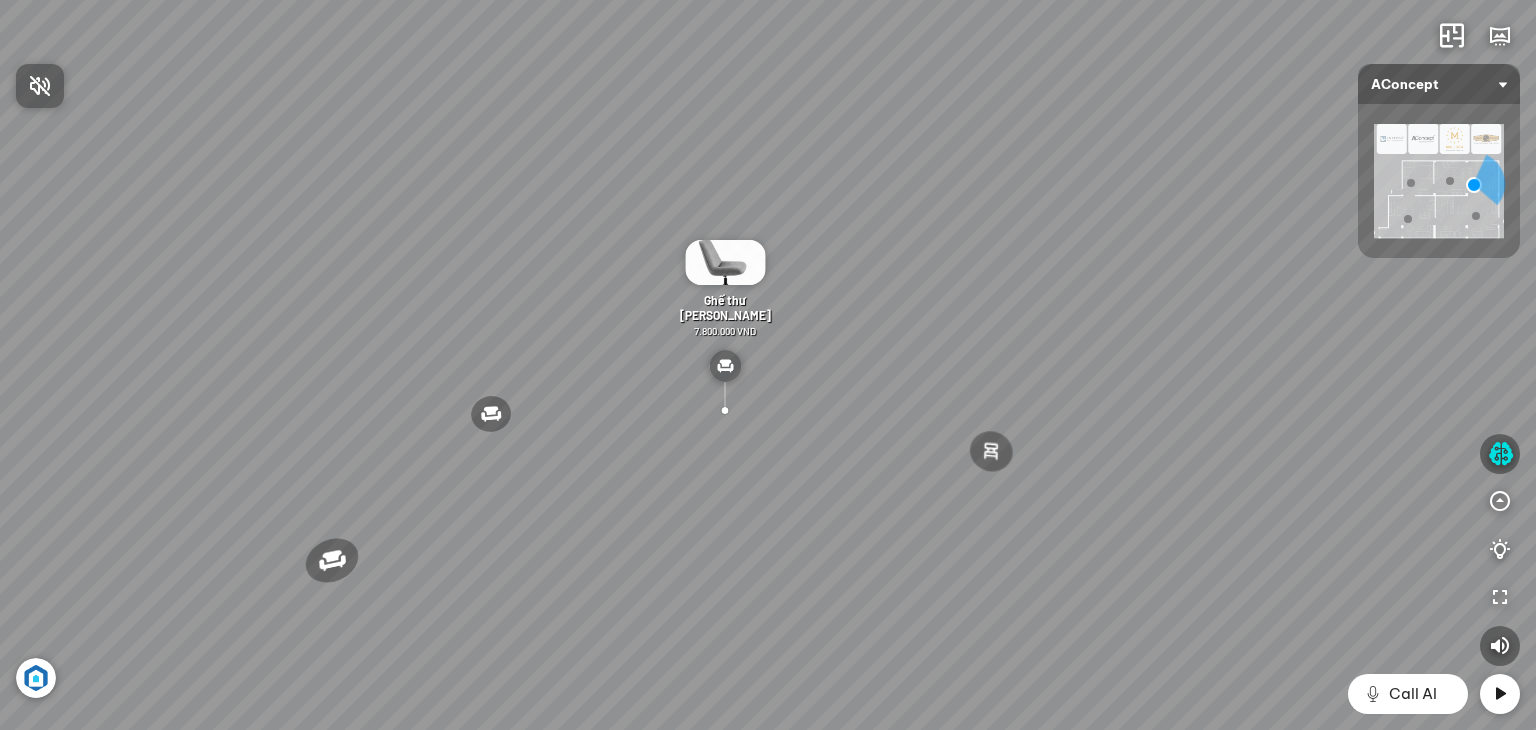 click at bounding box center [768, 365] 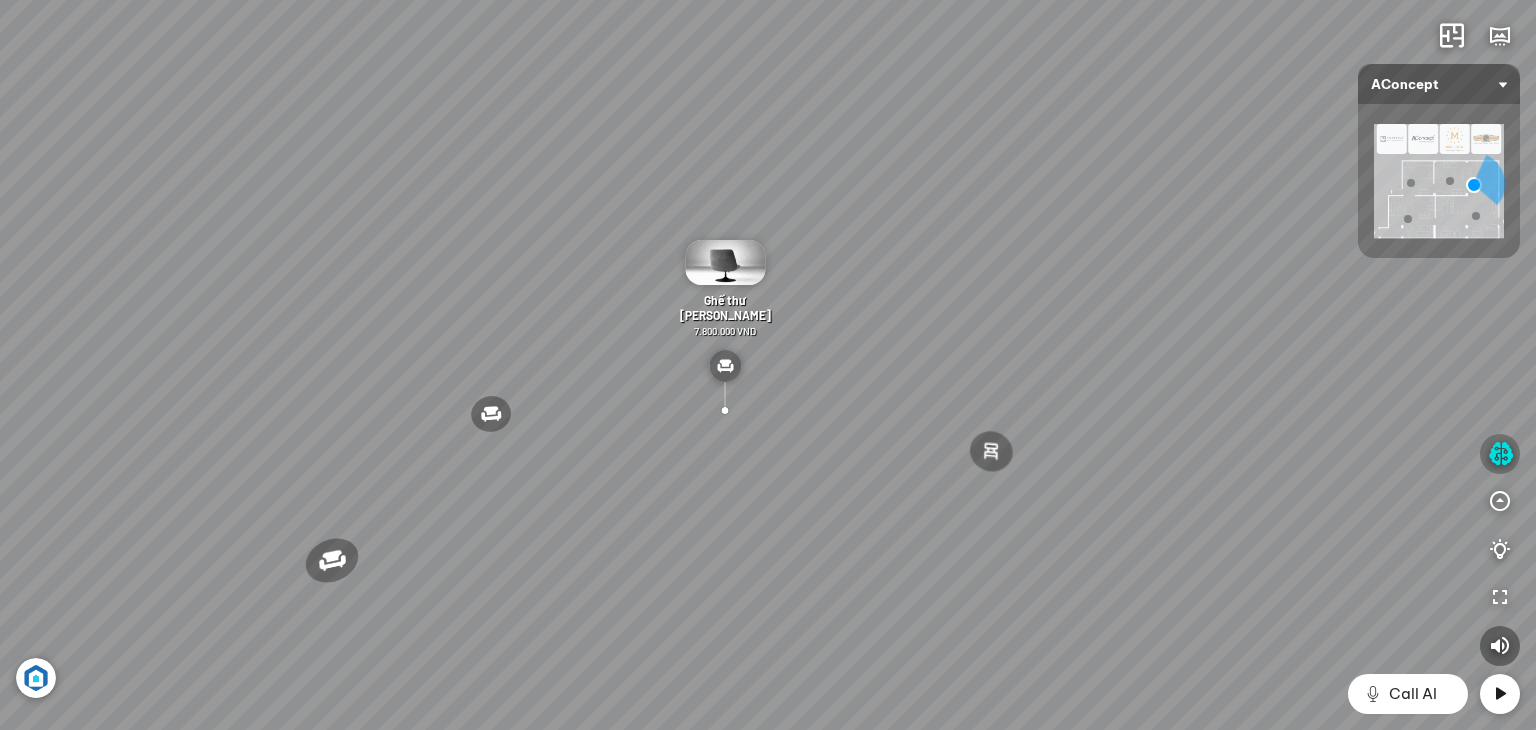 click at bounding box center (1500, 454) 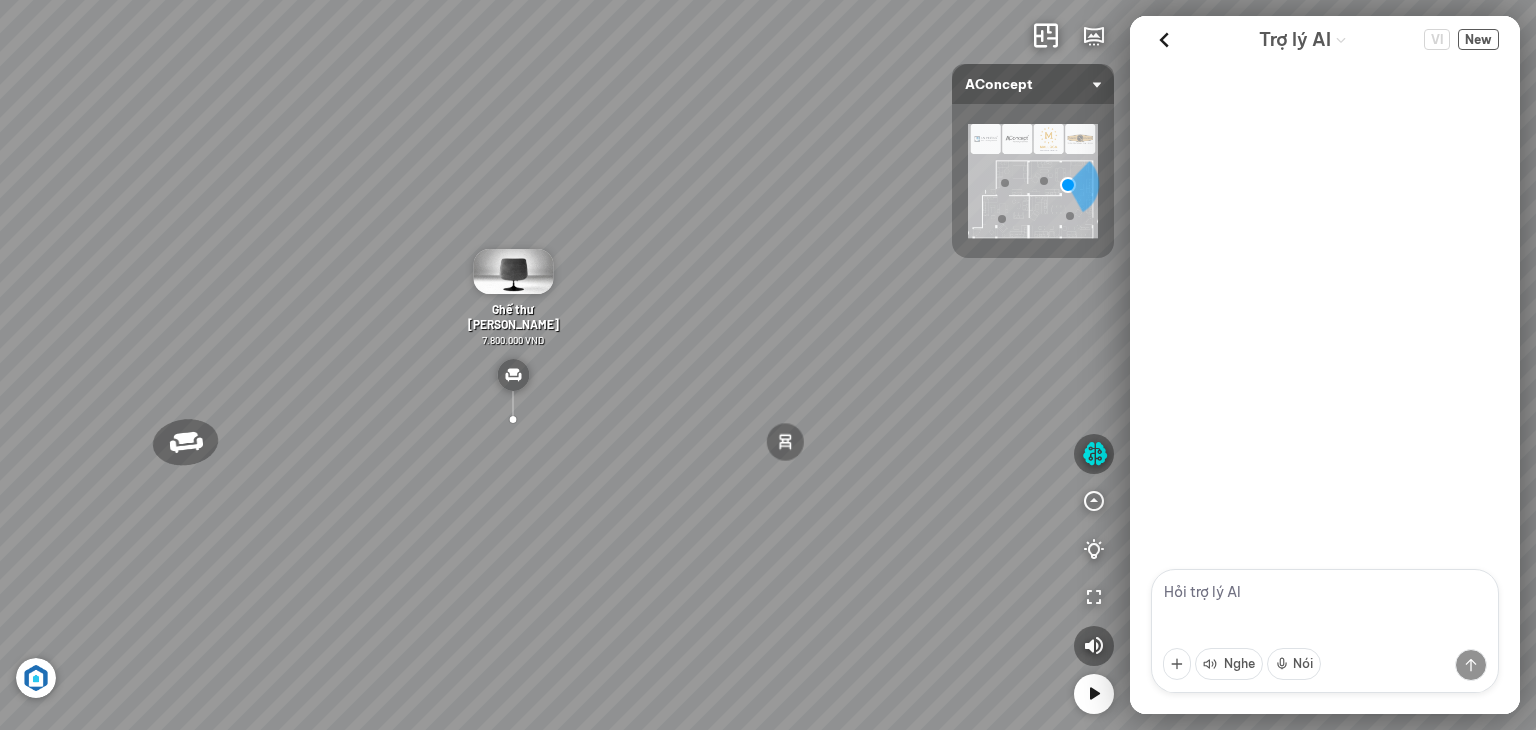 scroll, scrollTop: 804, scrollLeft: 0, axis: vertical 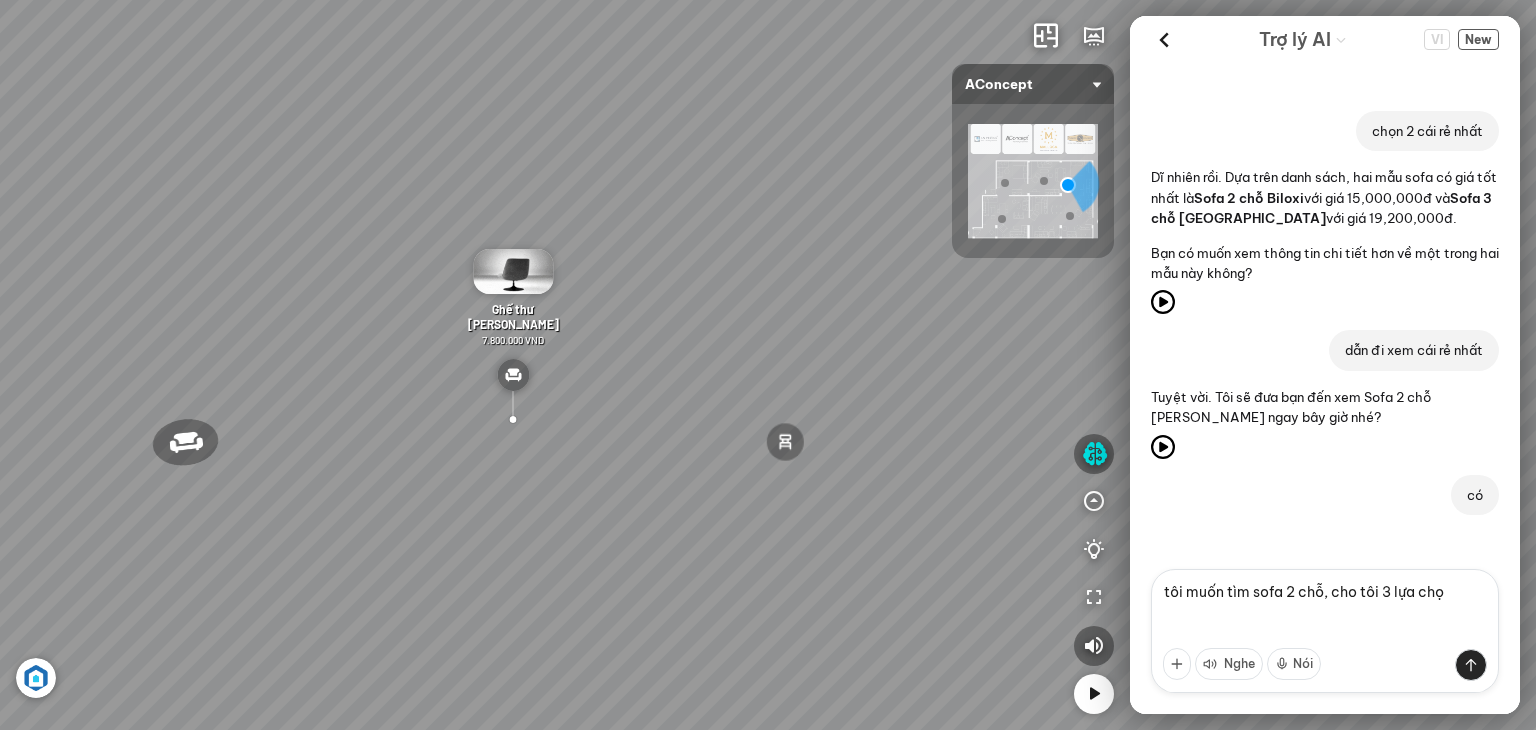 type on "tôi muốn tìm sofa 2 chỗ, cho tôi 3 lựa chọn" 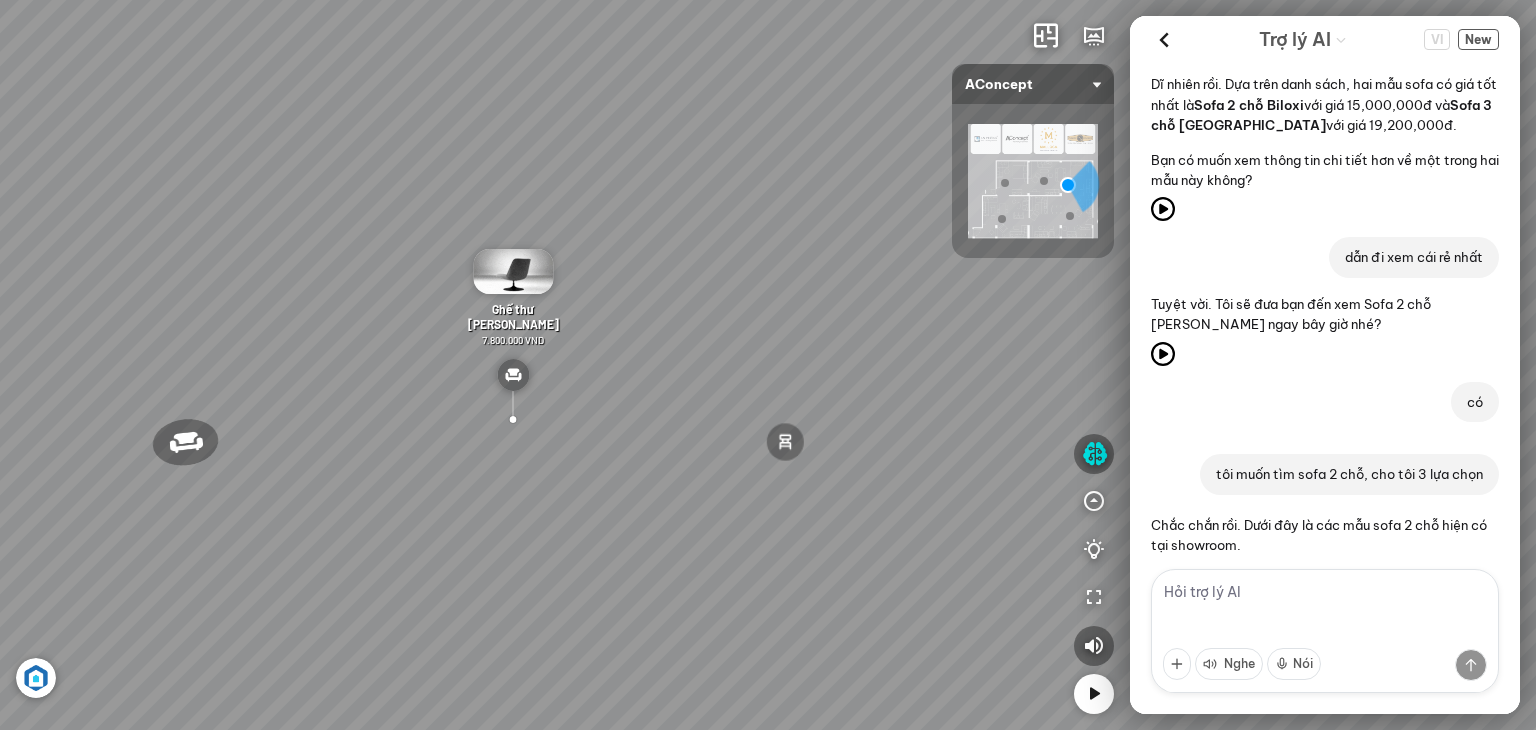scroll, scrollTop: 1121, scrollLeft: 0, axis: vertical 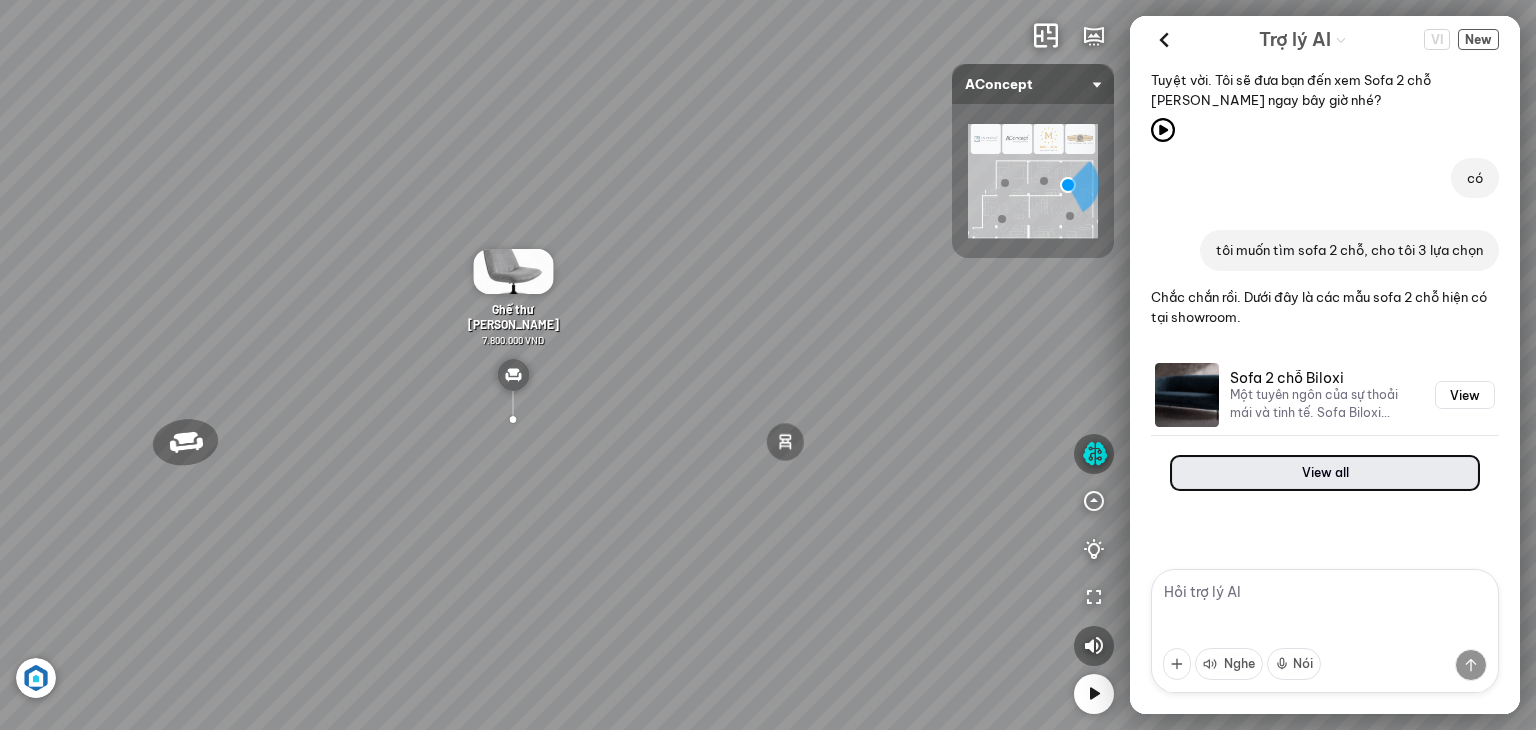 click on "View all" at bounding box center (1325, 473) 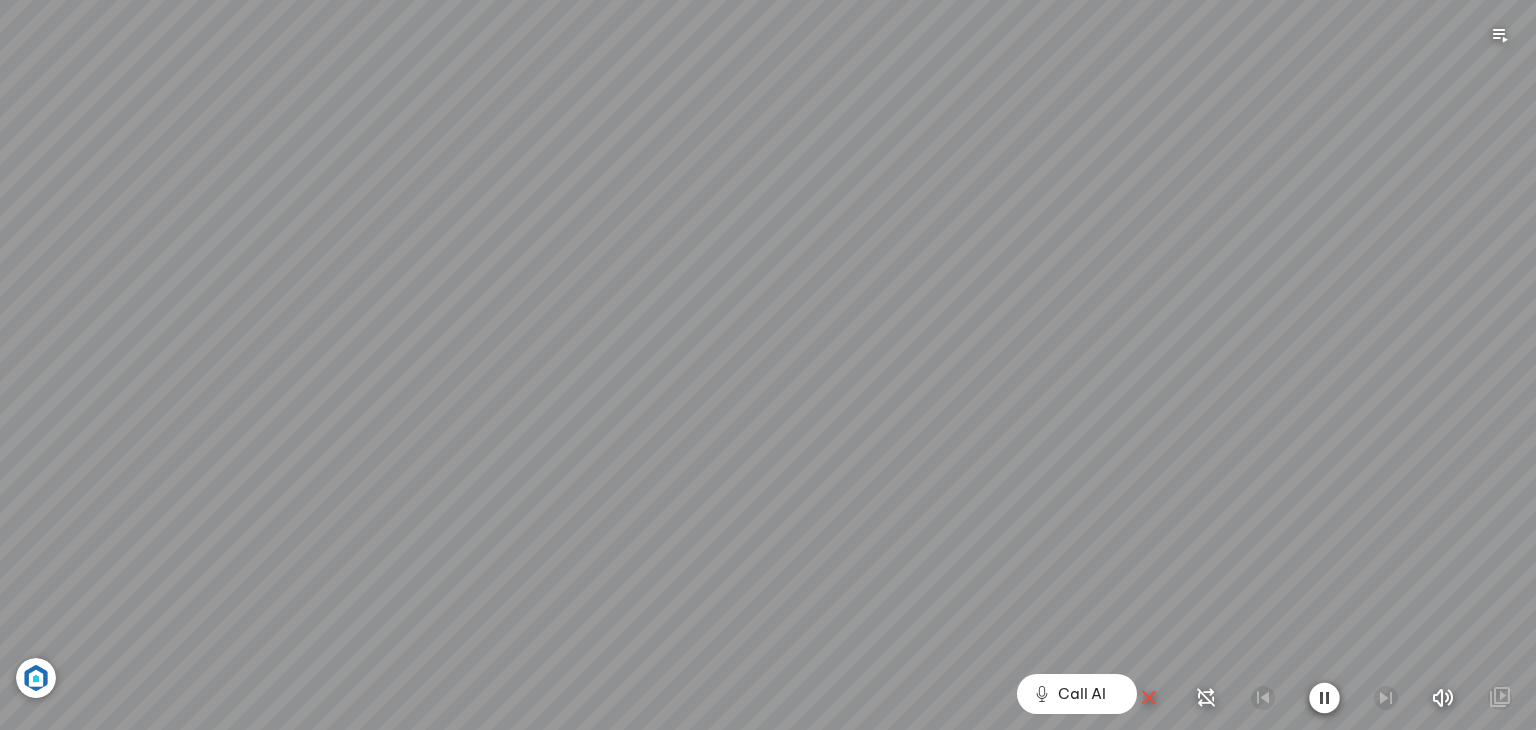 scroll, scrollTop: 4818, scrollLeft: 0, axis: vertical 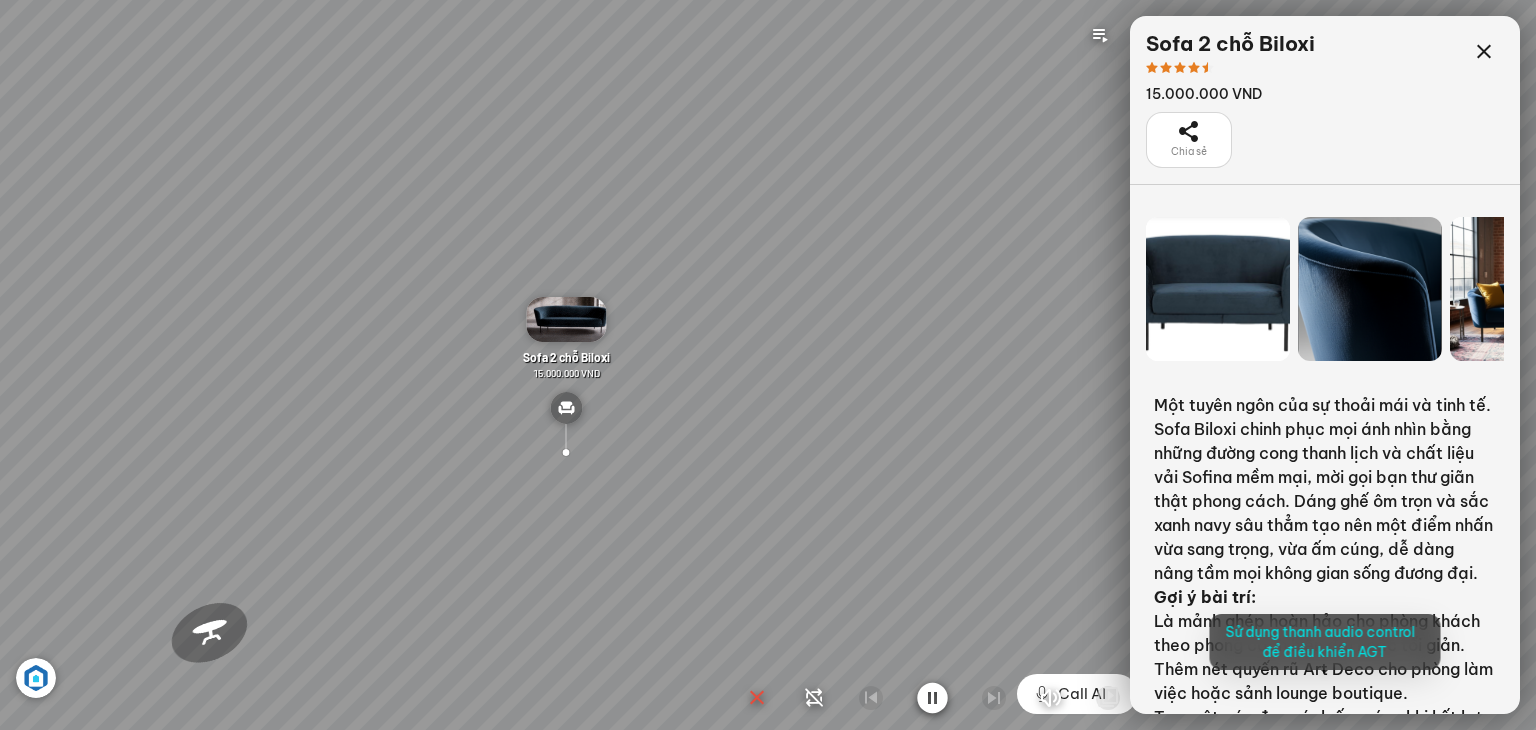 click at bounding box center [768, 365] 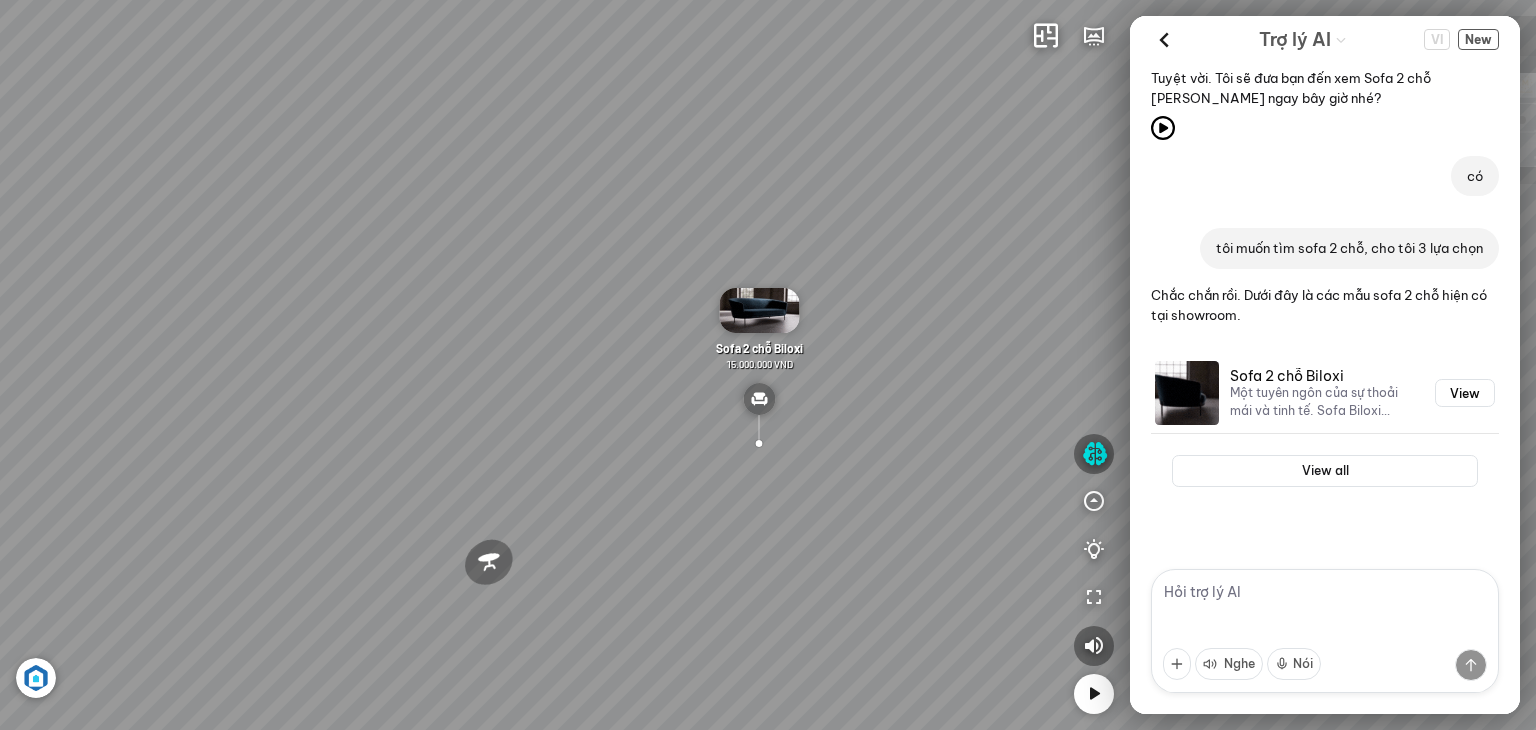 scroll, scrollTop: 1121, scrollLeft: 0, axis: vertical 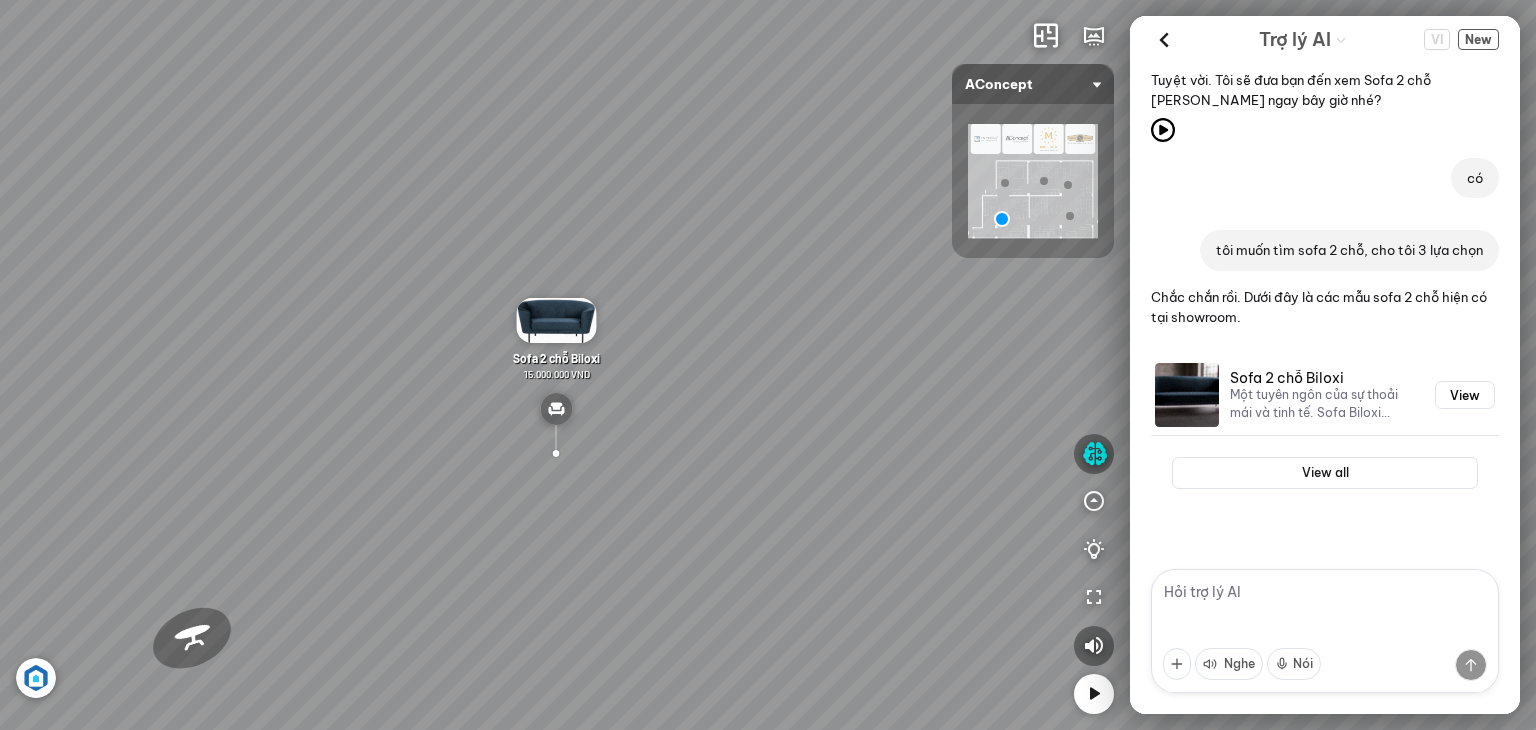 click at bounding box center (1325, 631) 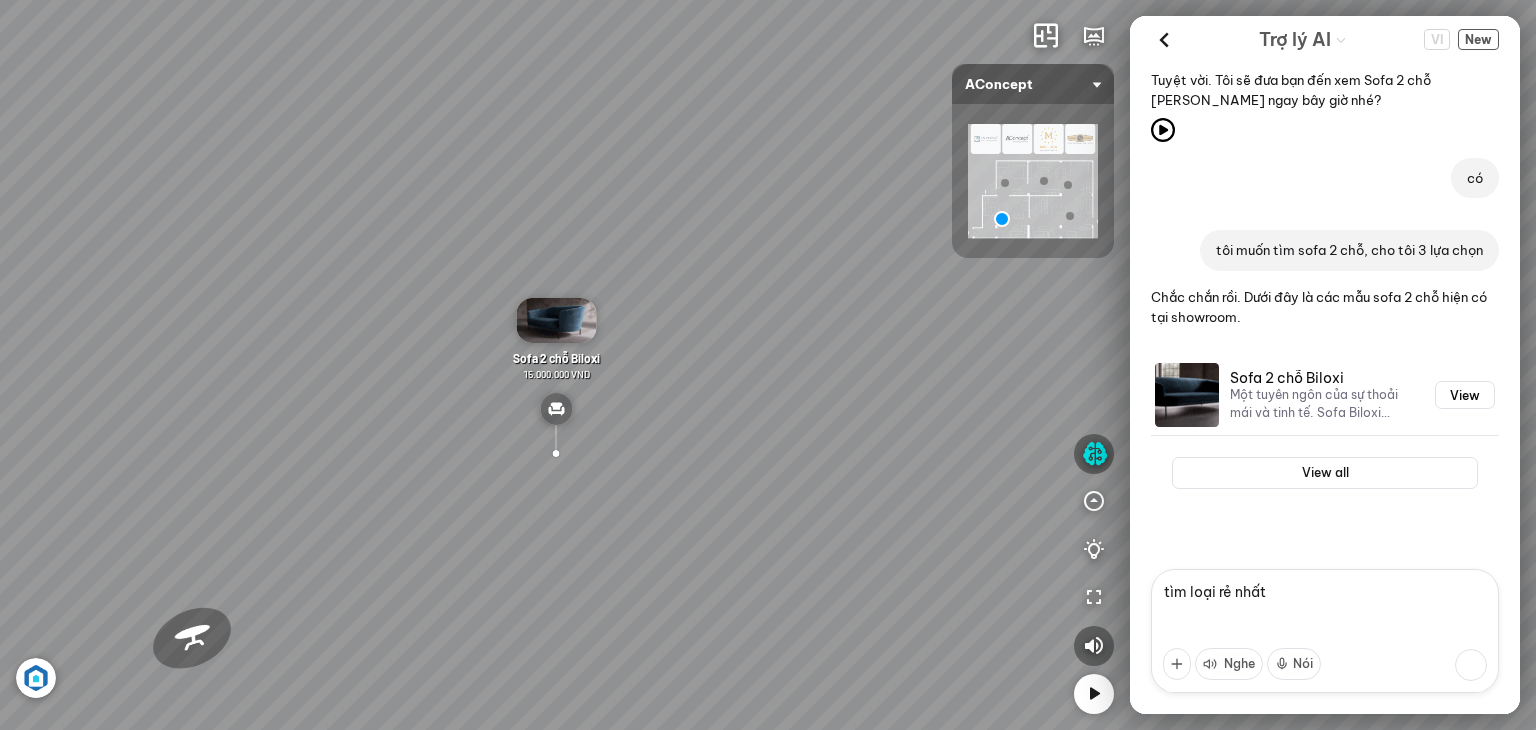 type on "tìm loại rẻ nhất" 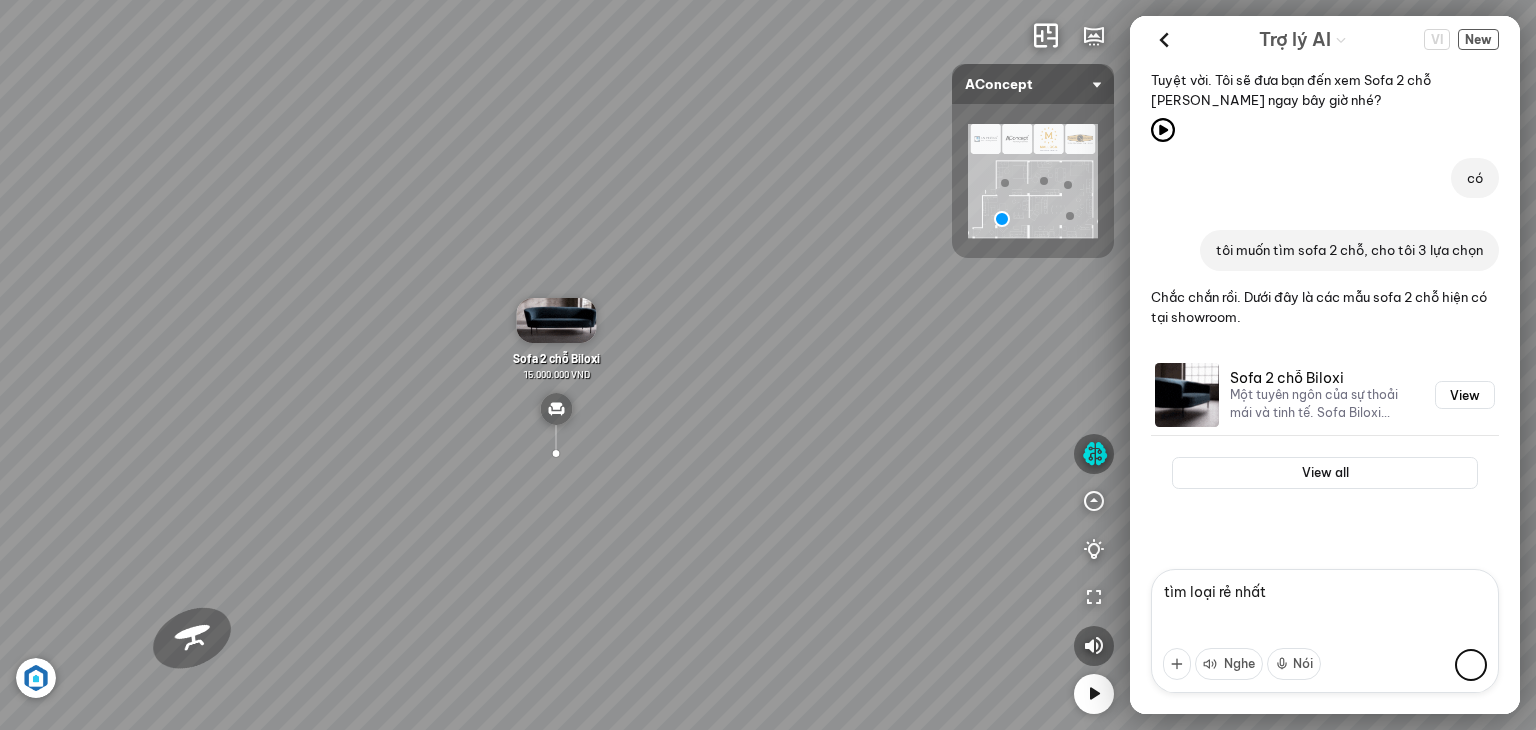 click at bounding box center [1471, 665] 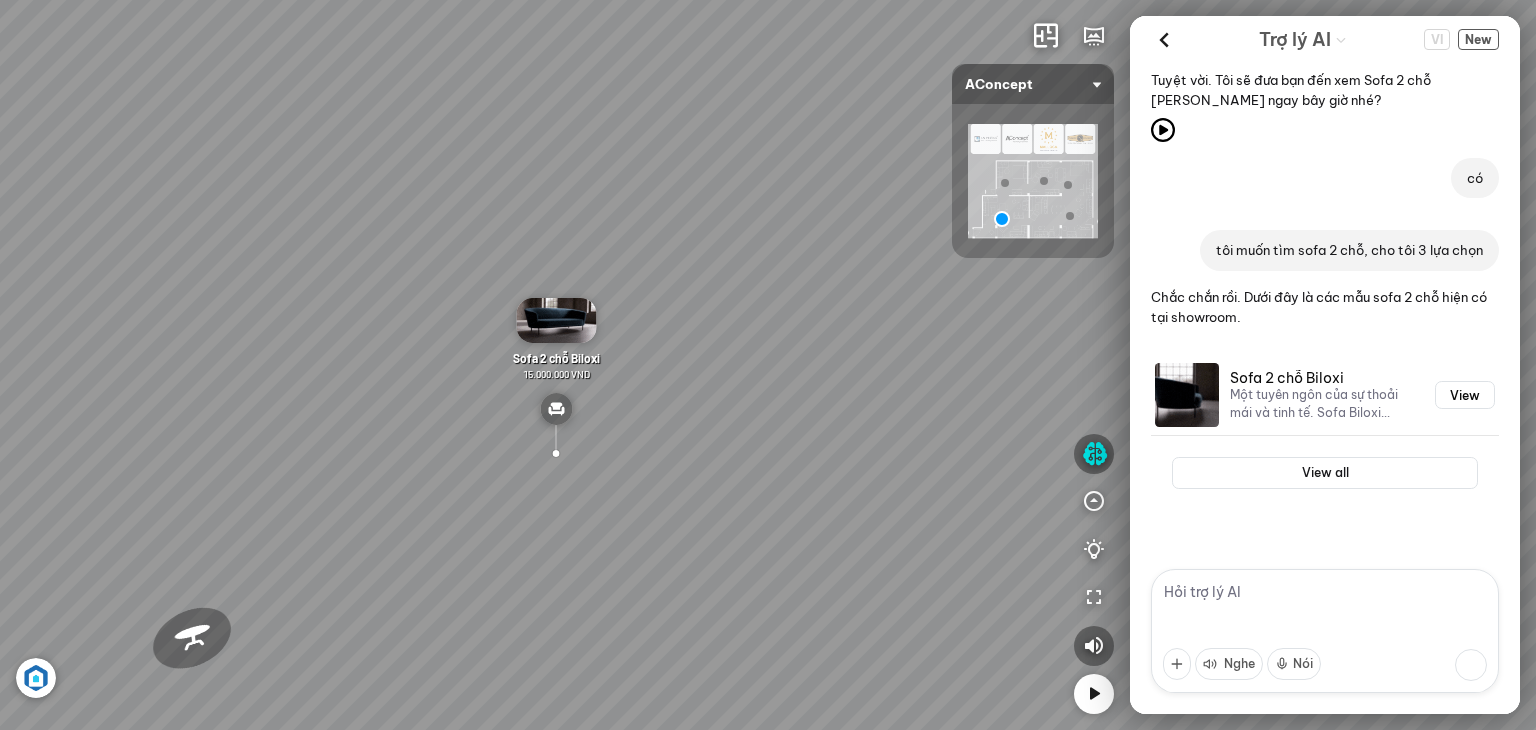 scroll, scrollTop: 1214, scrollLeft: 0, axis: vertical 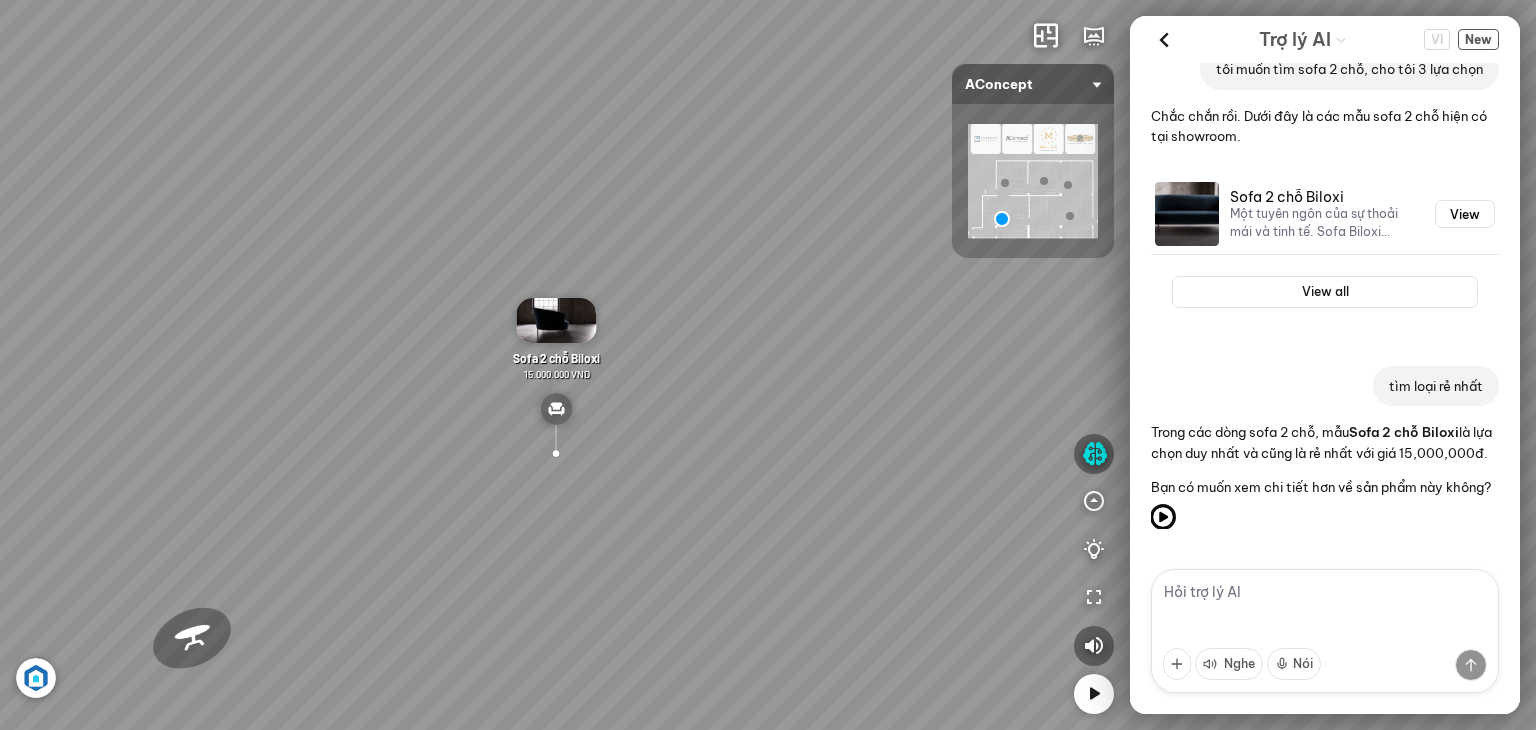 click 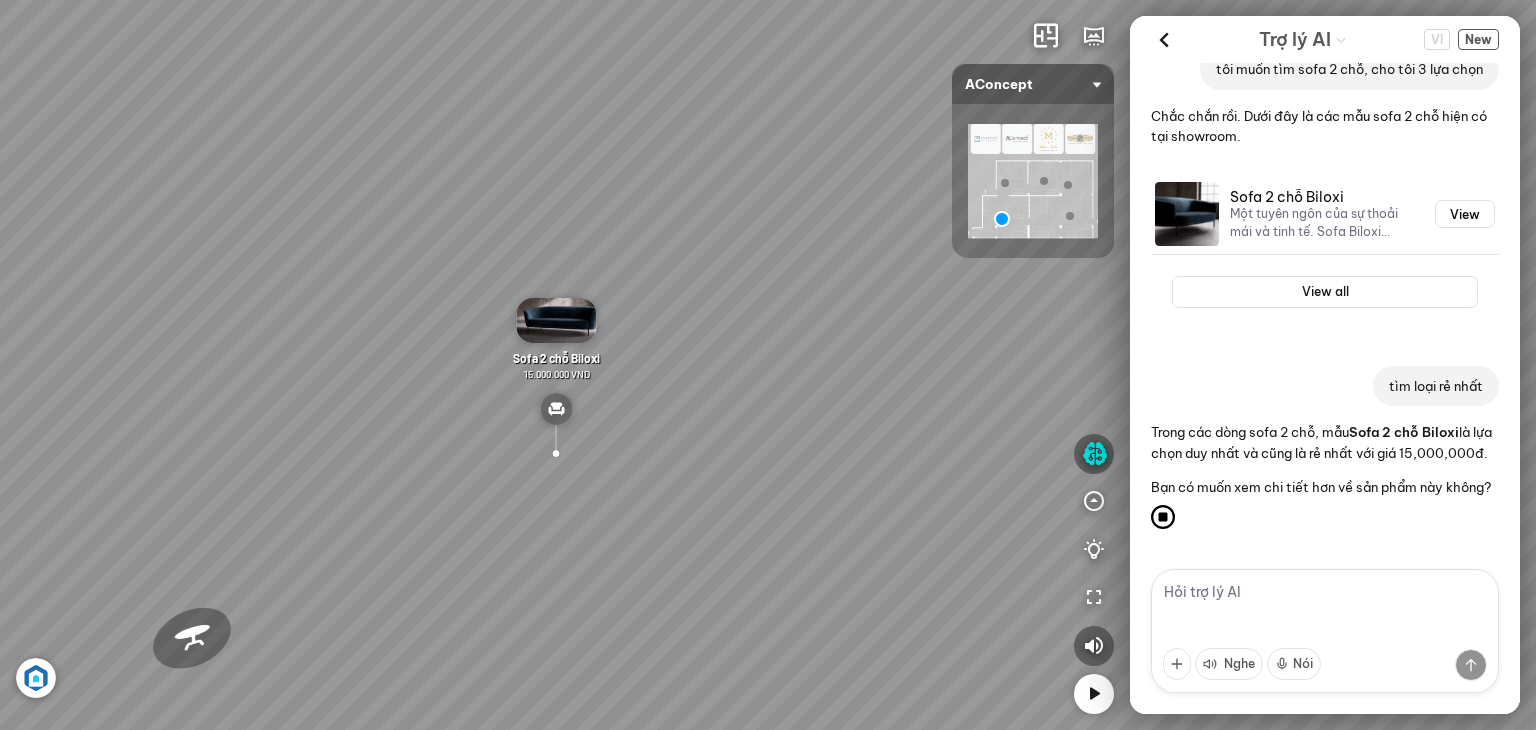 click at bounding box center [1325, 631] 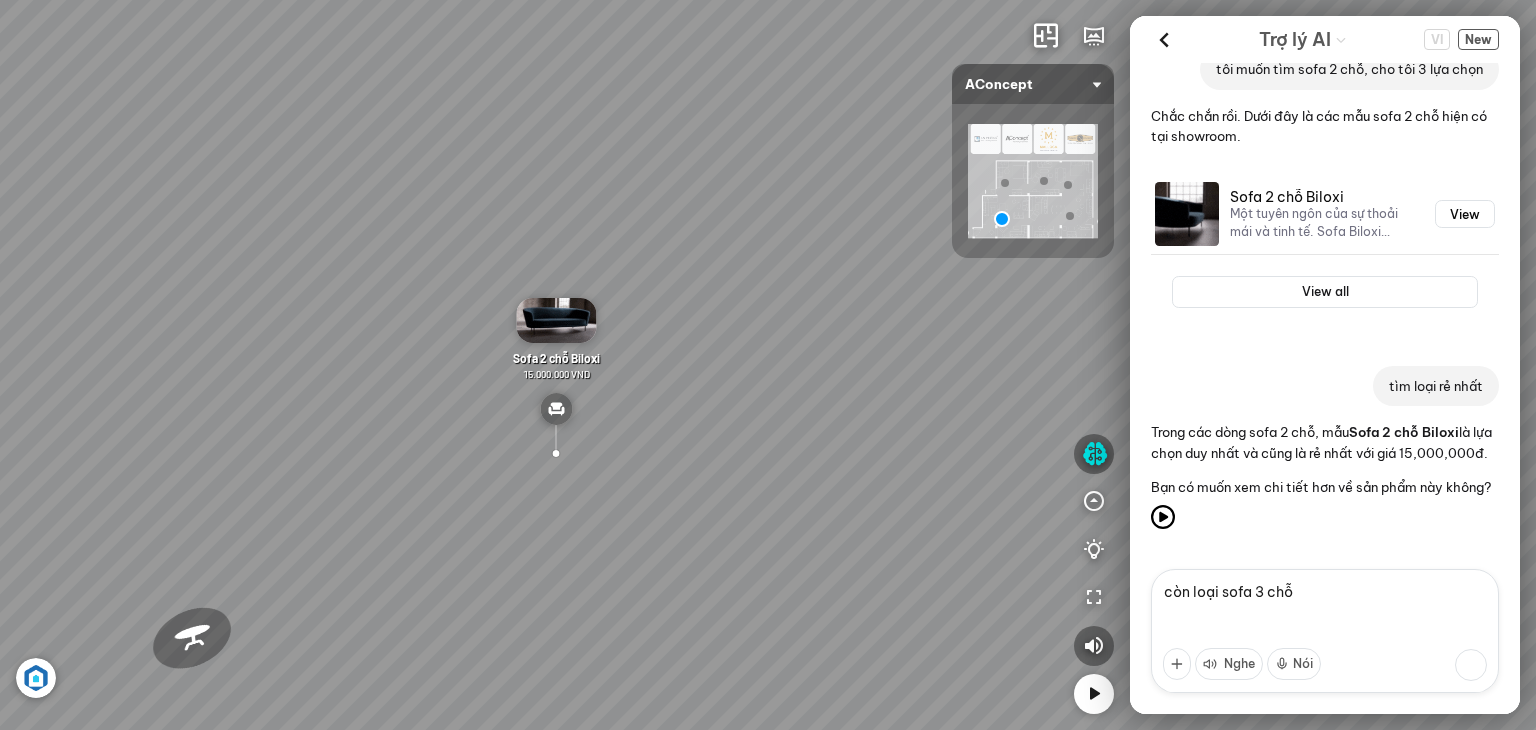 type on "còn loại sofa 3 chỗ" 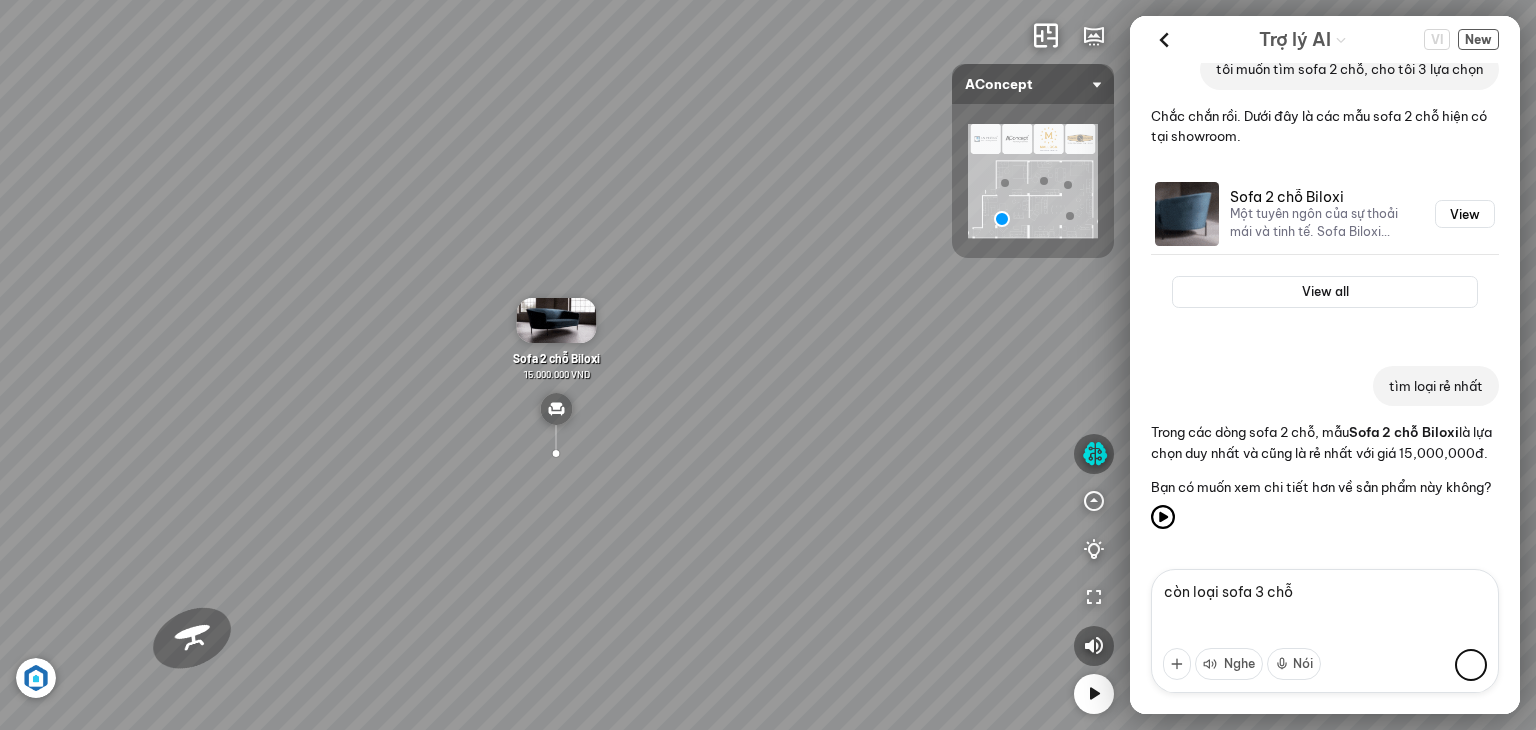 click at bounding box center (1471, 665) 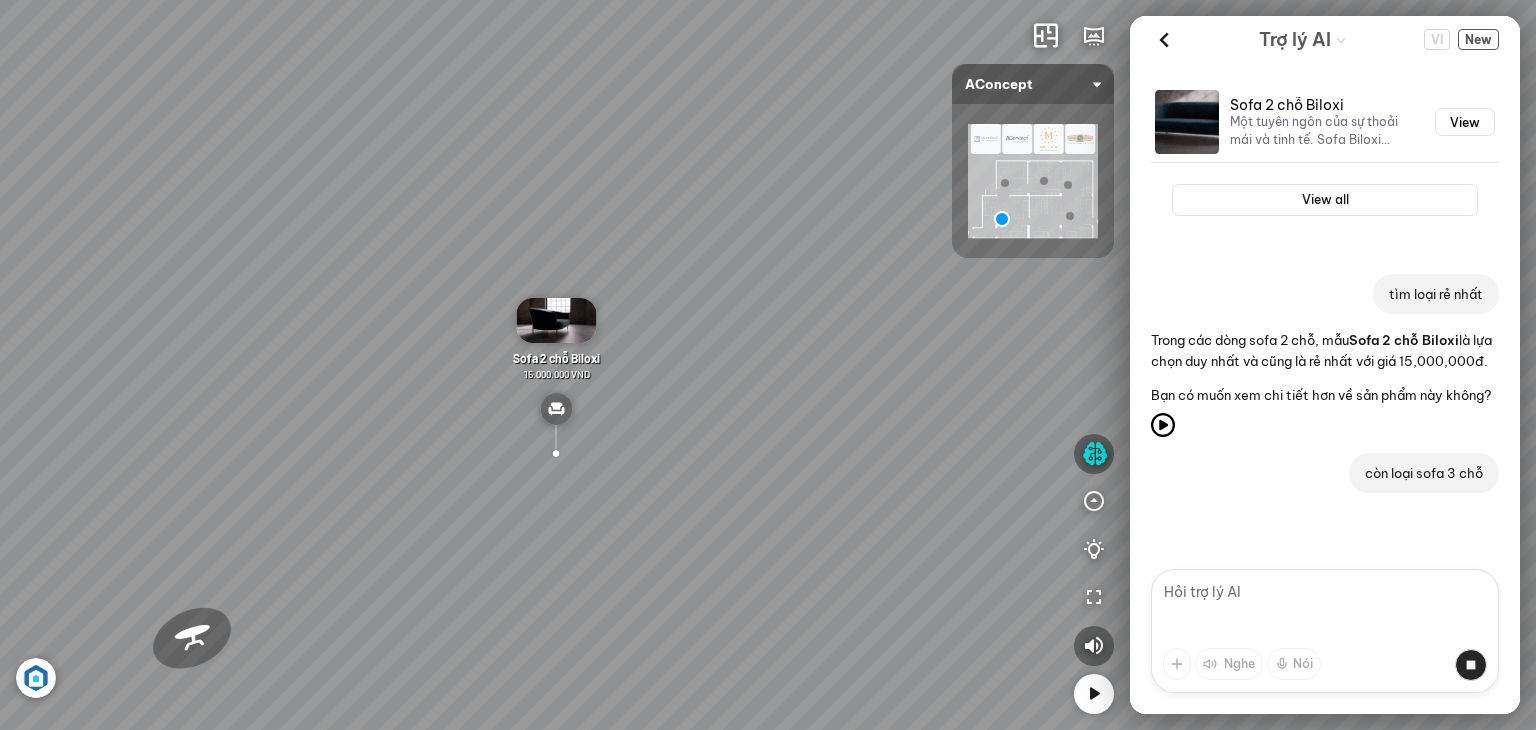 scroll, scrollTop: 1397, scrollLeft: 0, axis: vertical 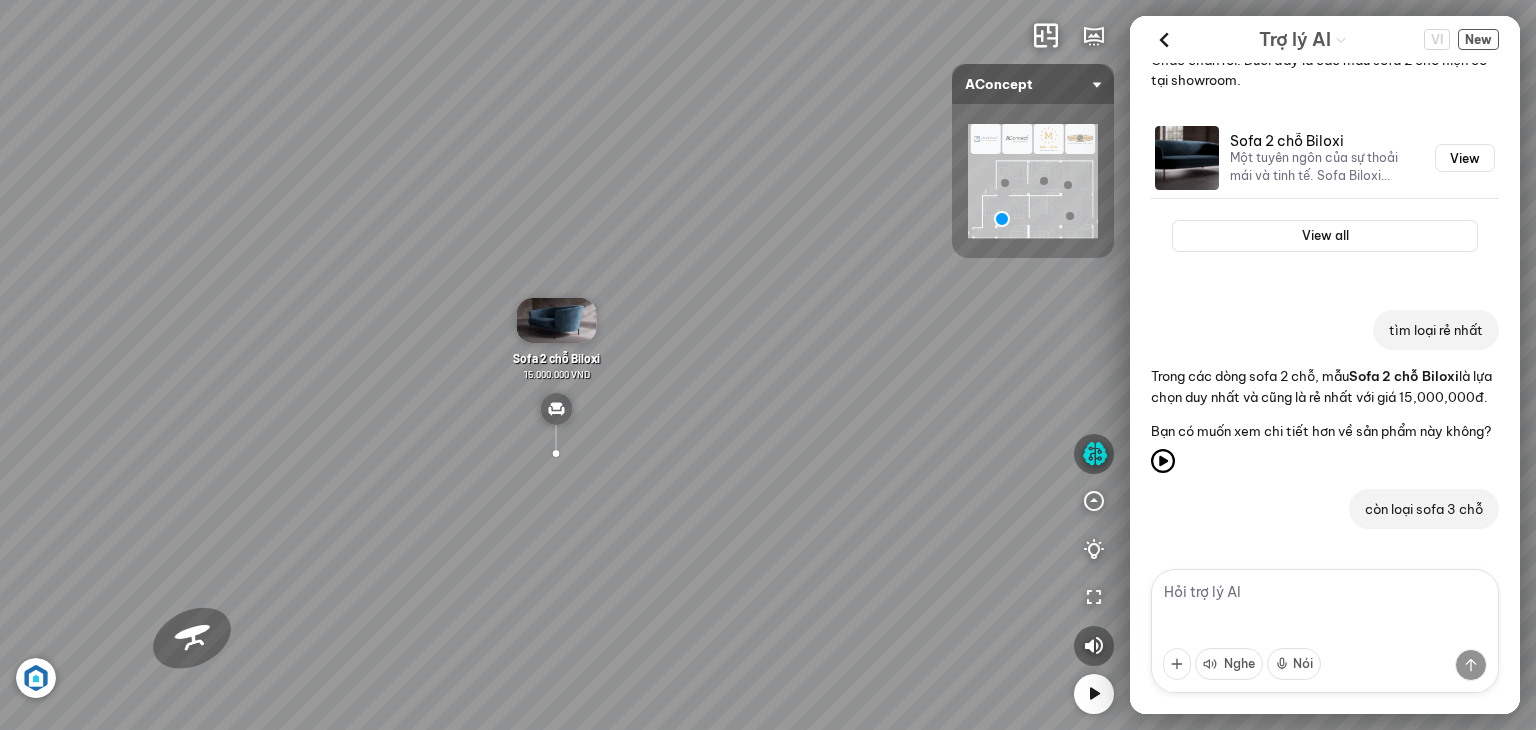 click at bounding box center (1325, 631) 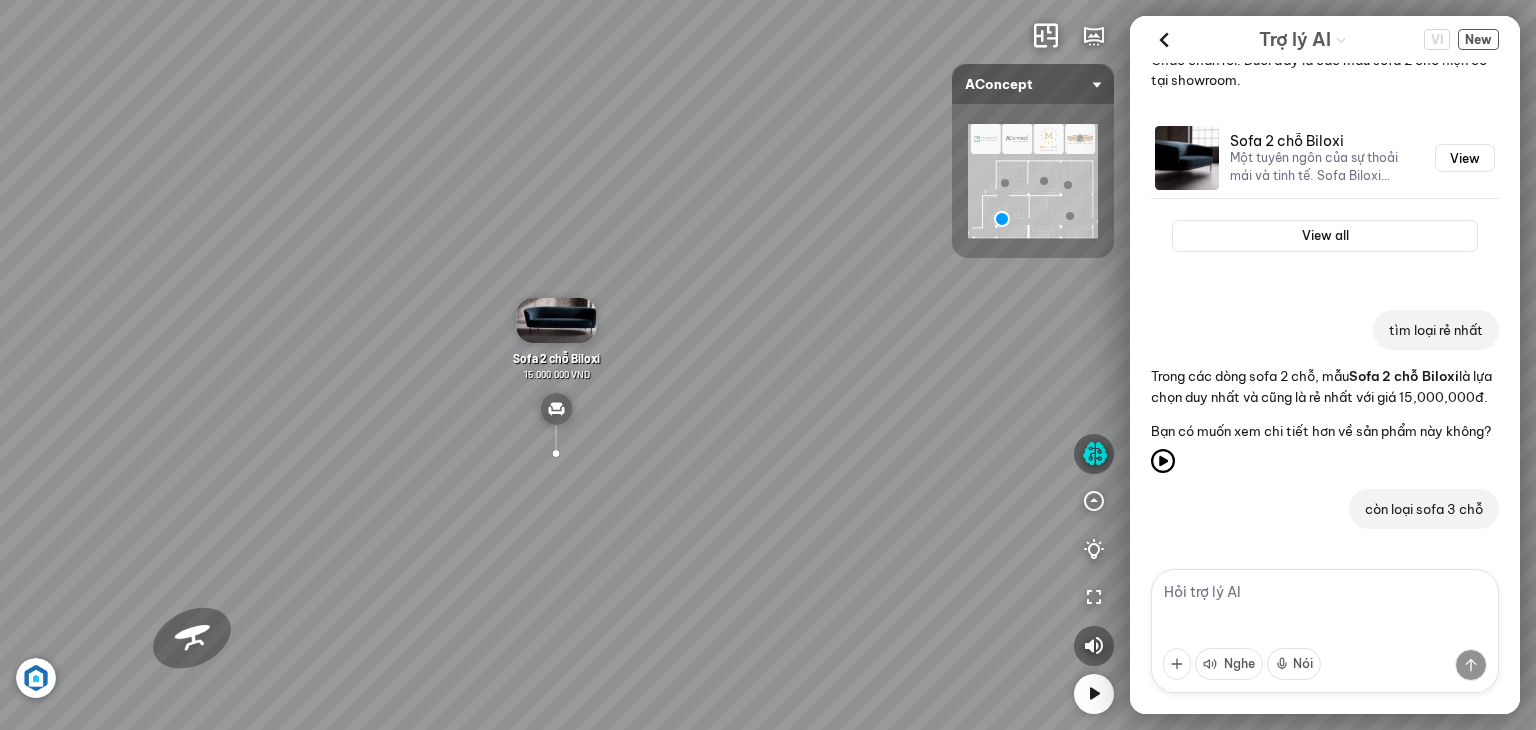 click at bounding box center [1325, 631] 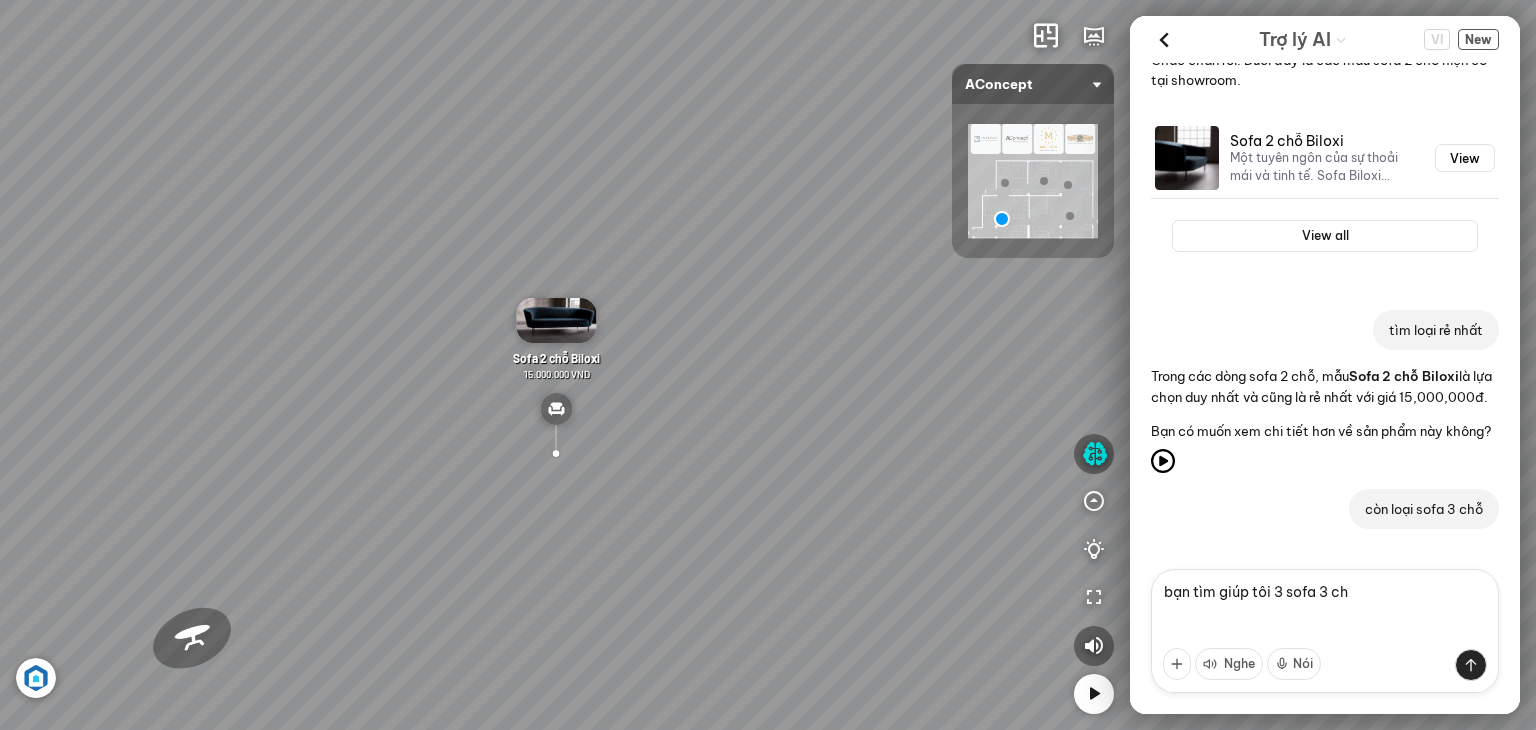 type on "bạn tìm giúp tôi 3 sofa 3 chỗ" 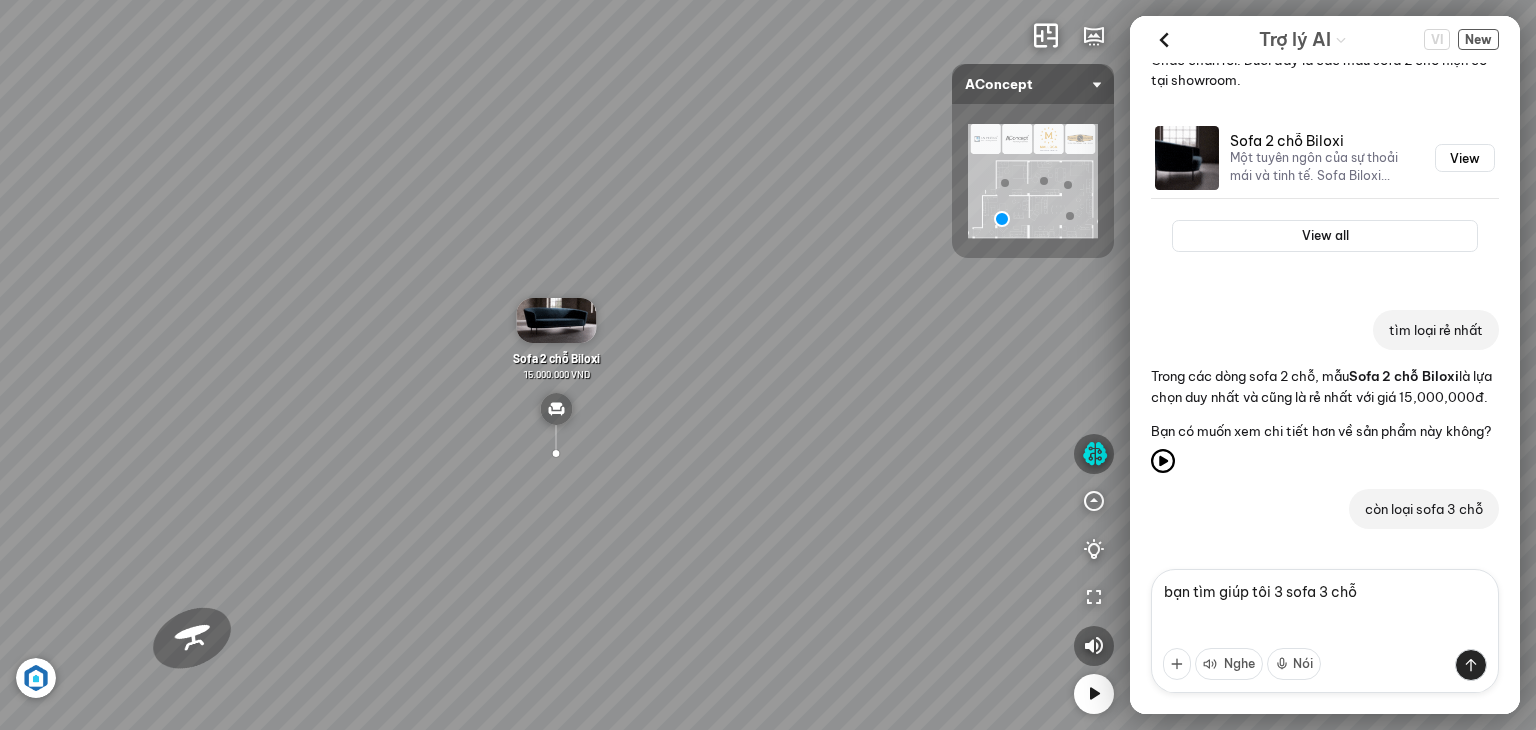 type 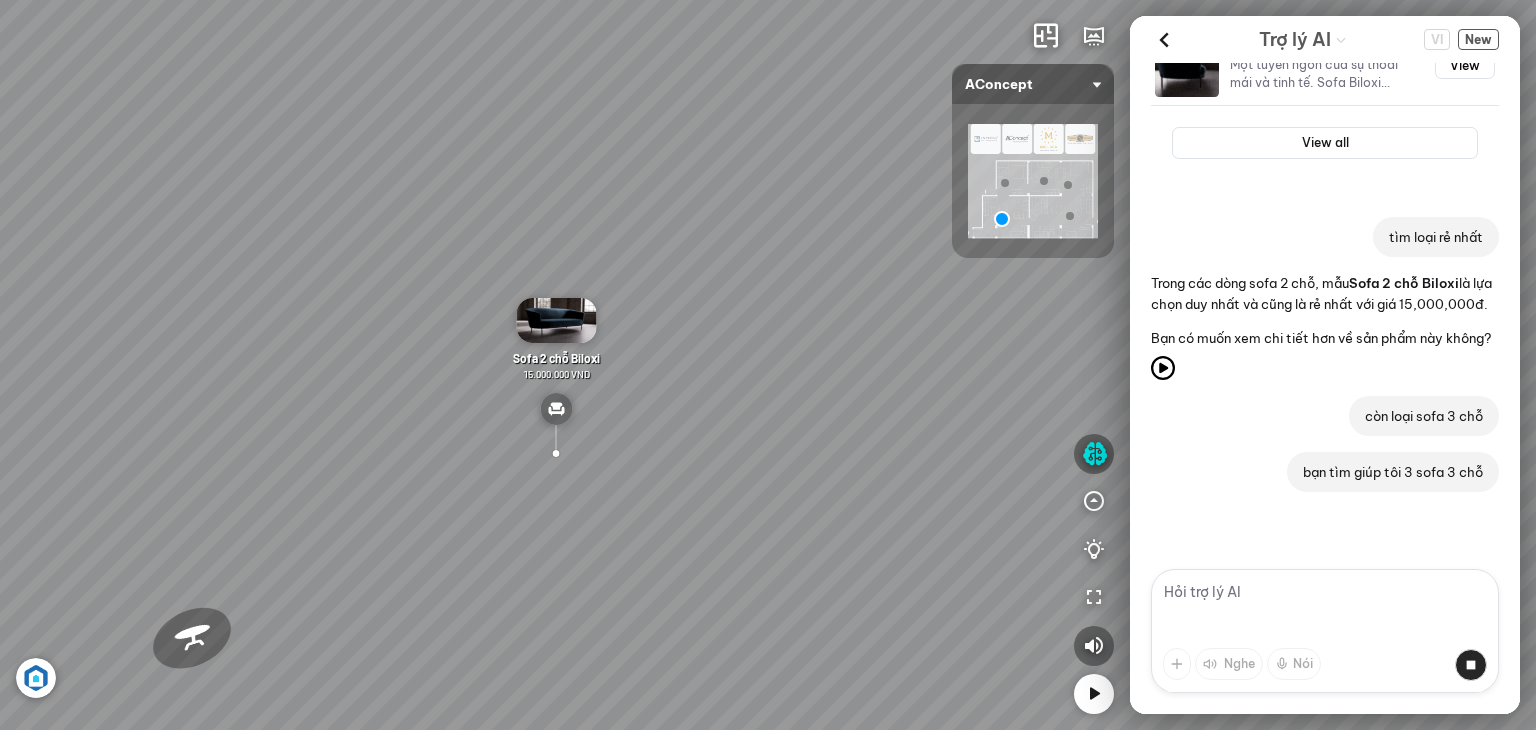 scroll, scrollTop: 1453, scrollLeft: 0, axis: vertical 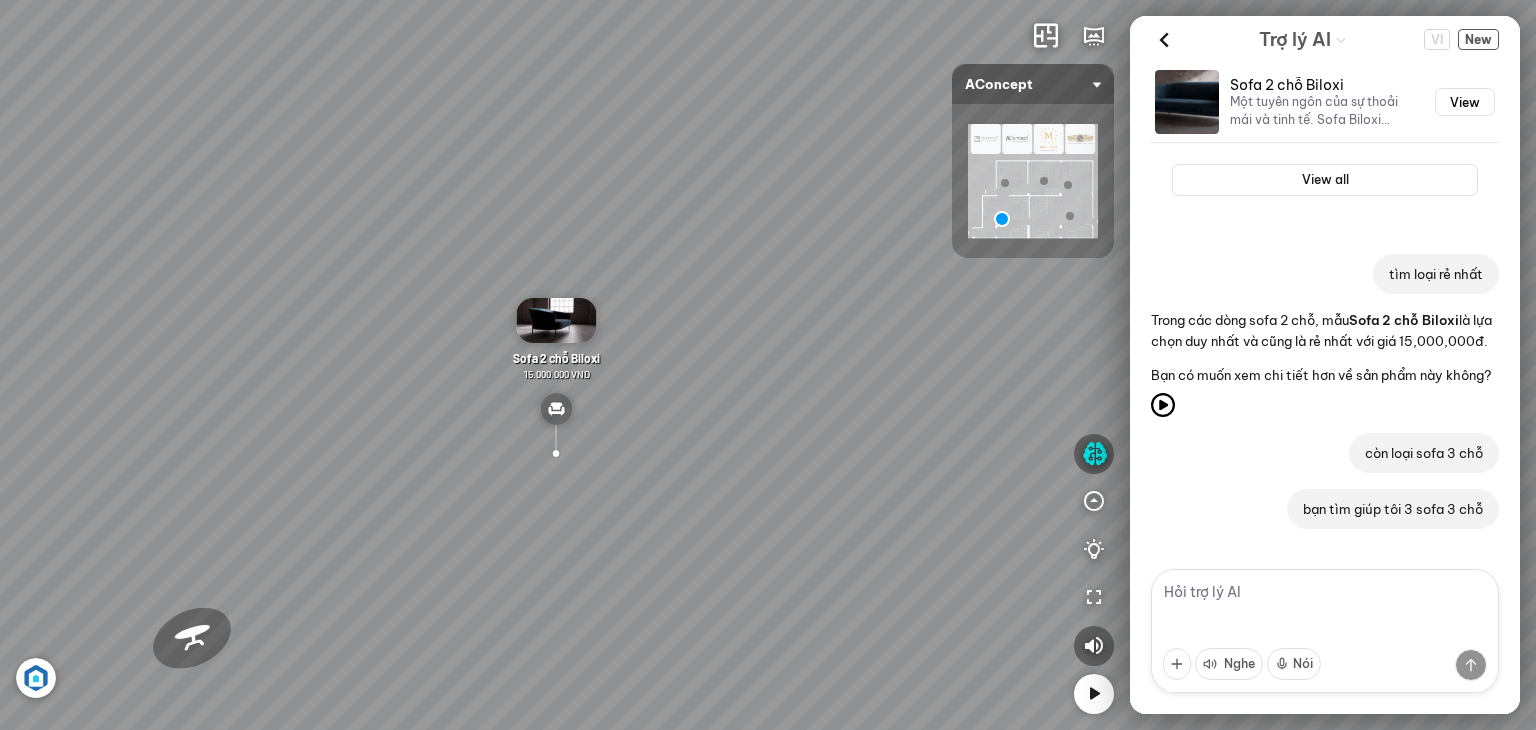 click on "Nghe   Nói" at bounding box center [1325, 664] 